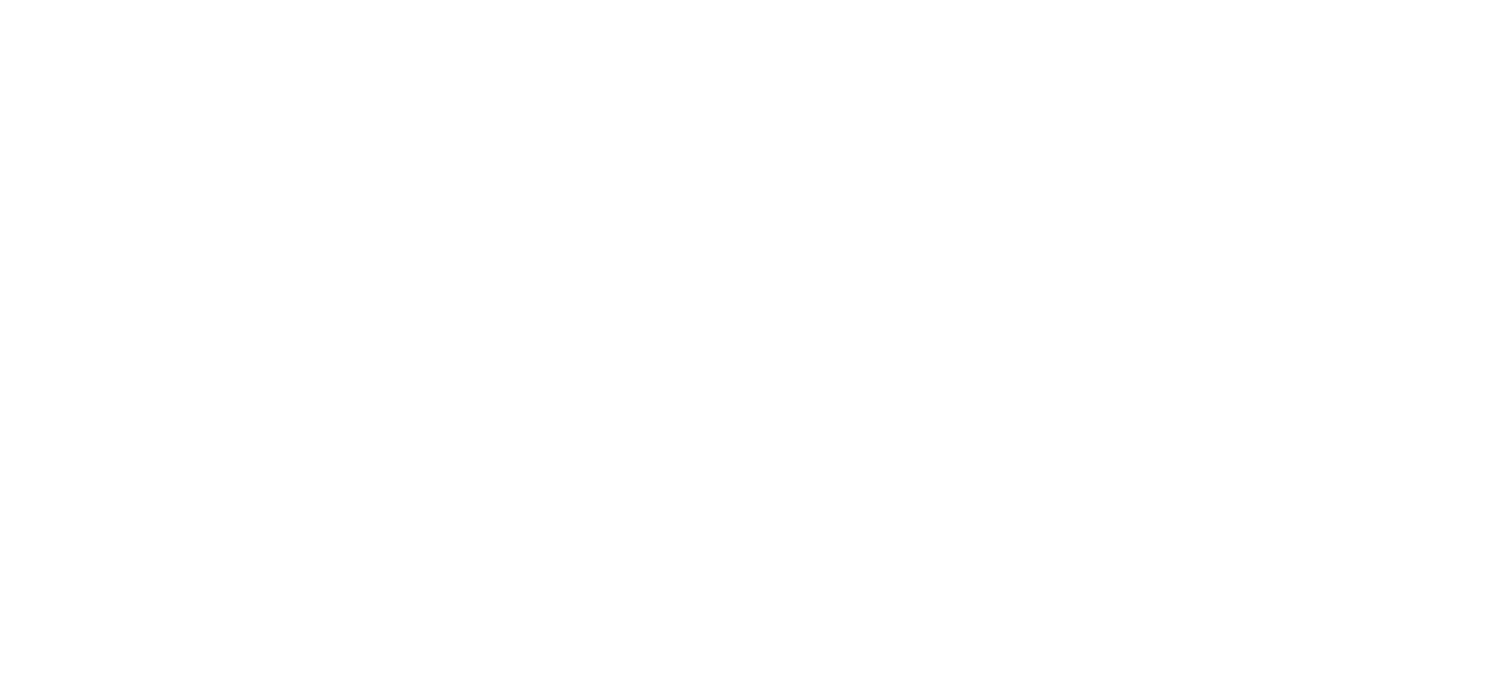 scroll, scrollTop: 0, scrollLeft: 0, axis: both 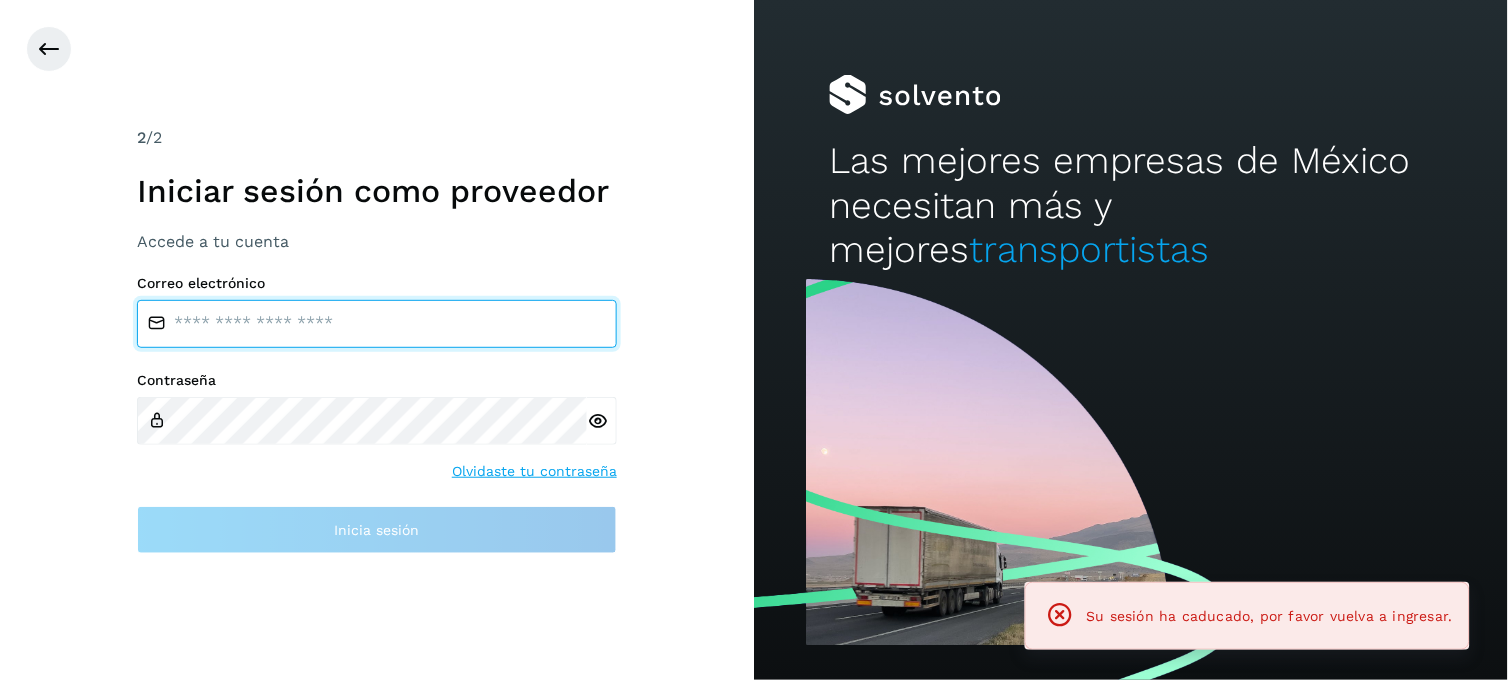 type on "**********" 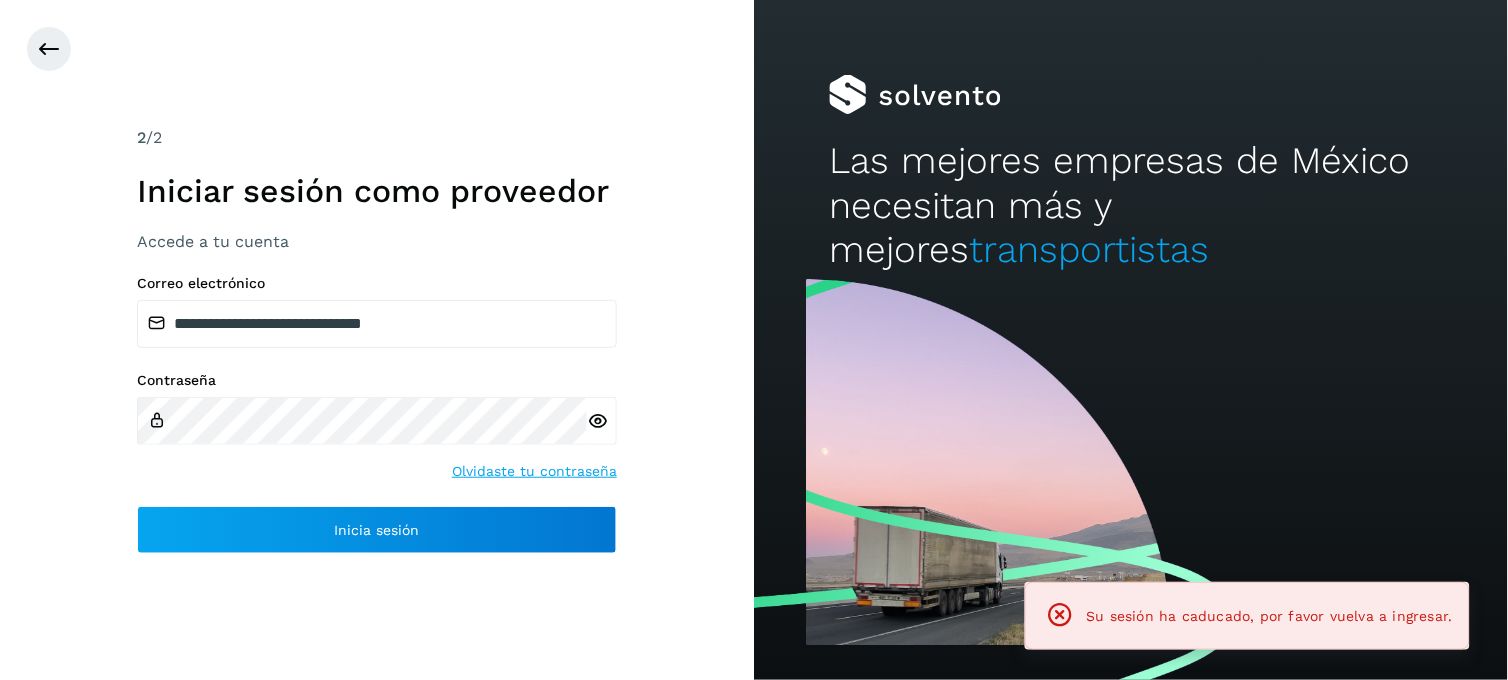 click at bounding box center (1060, 615) 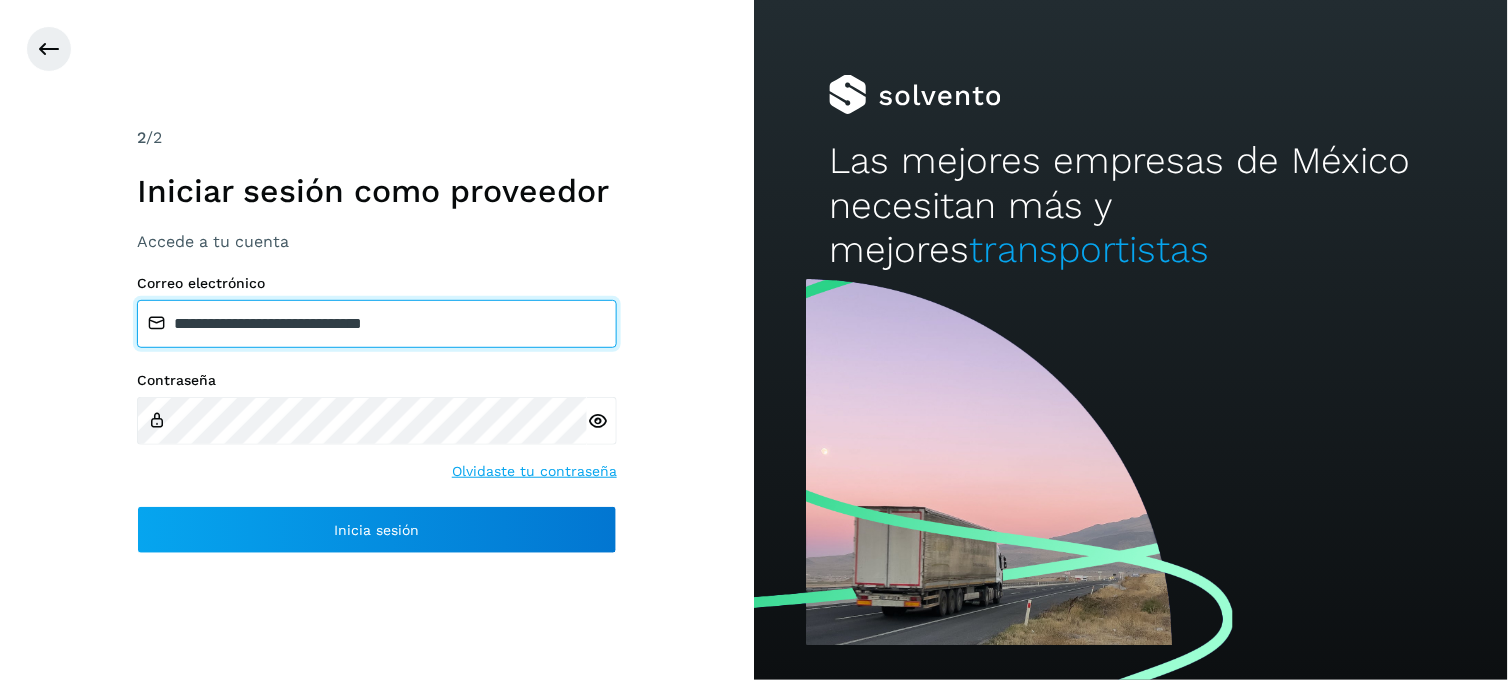 click on "**********" at bounding box center (377, 324) 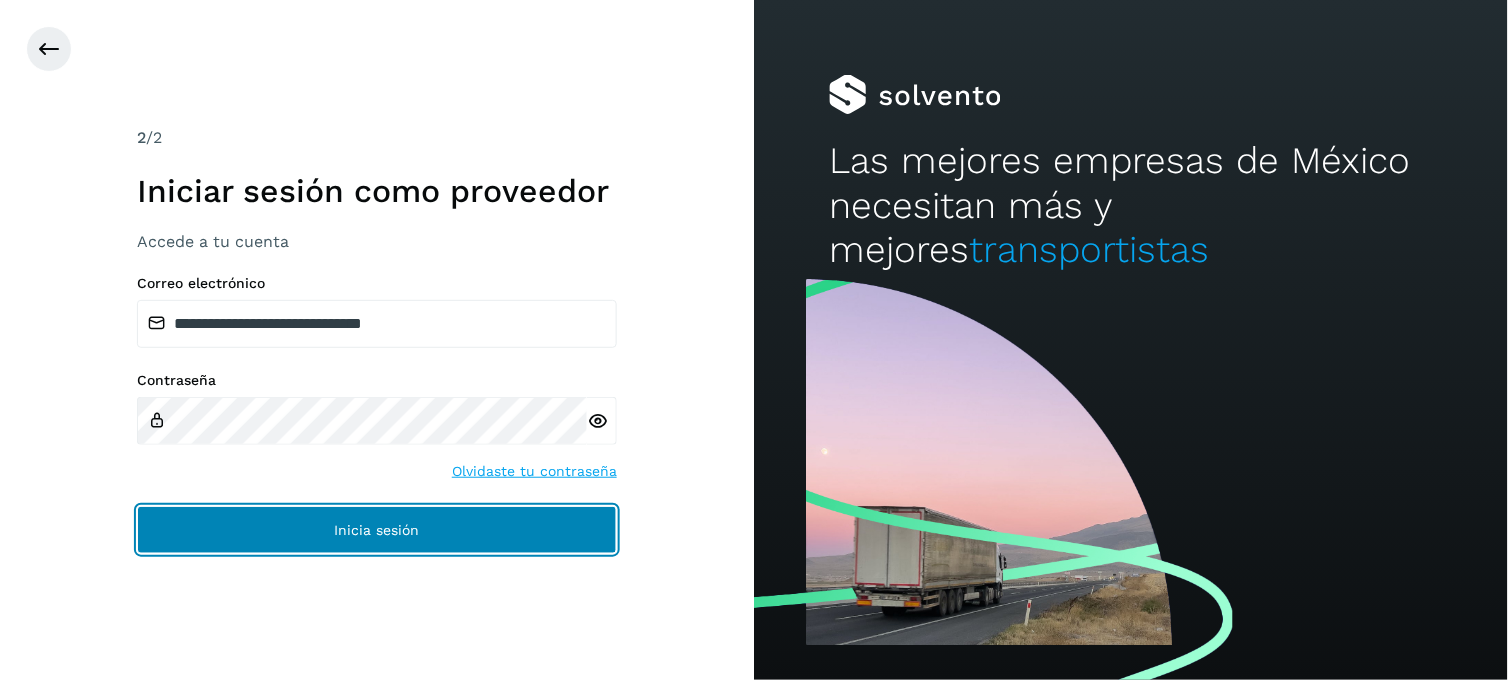 click on "Inicia sesión" at bounding box center [377, 530] 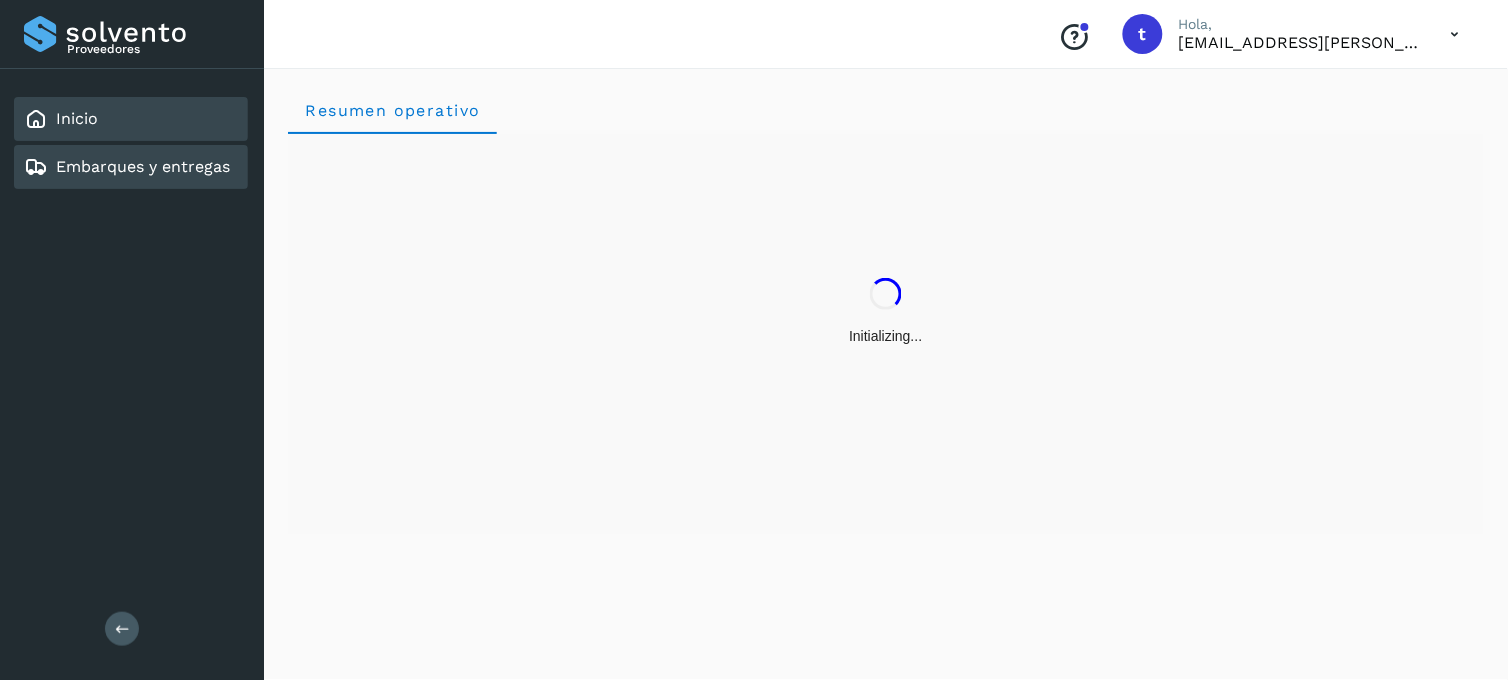 click on "Embarques y entregas" at bounding box center [143, 166] 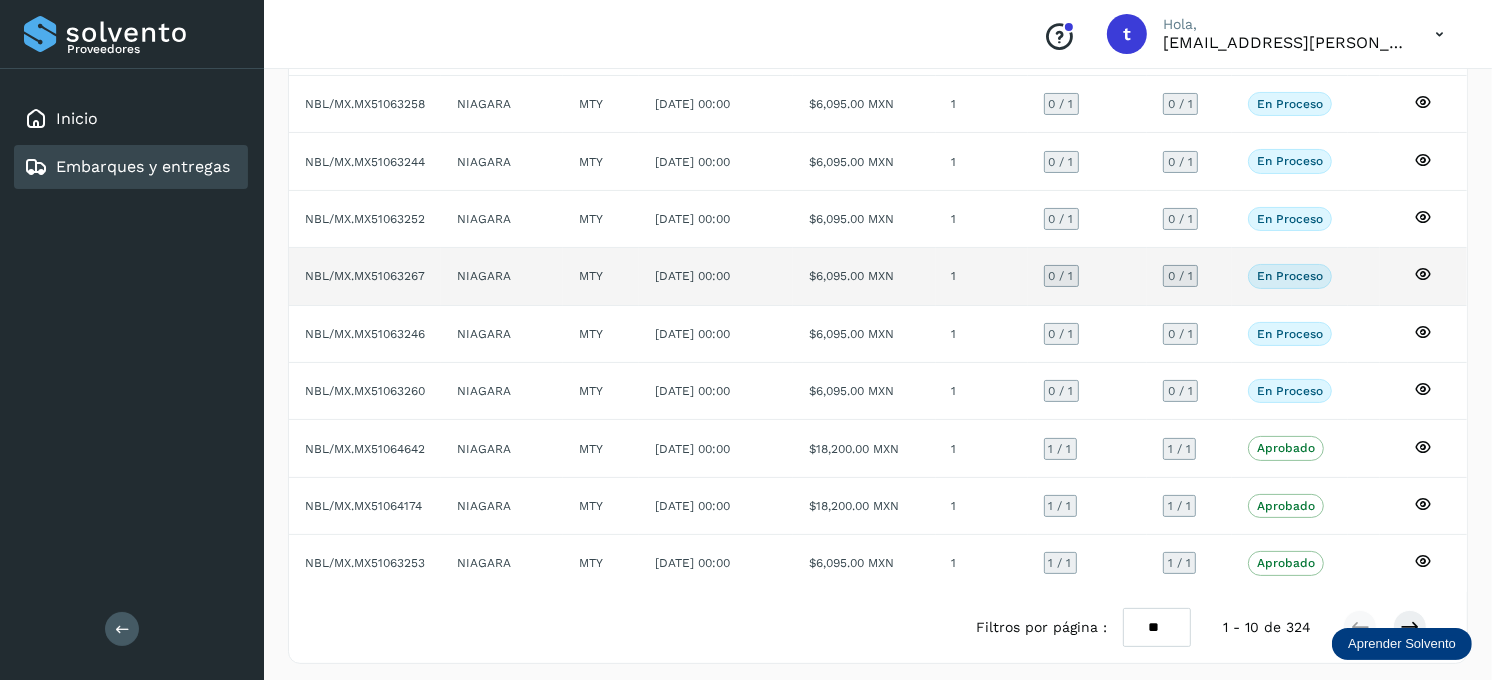scroll, scrollTop: 248, scrollLeft: 0, axis: vertical 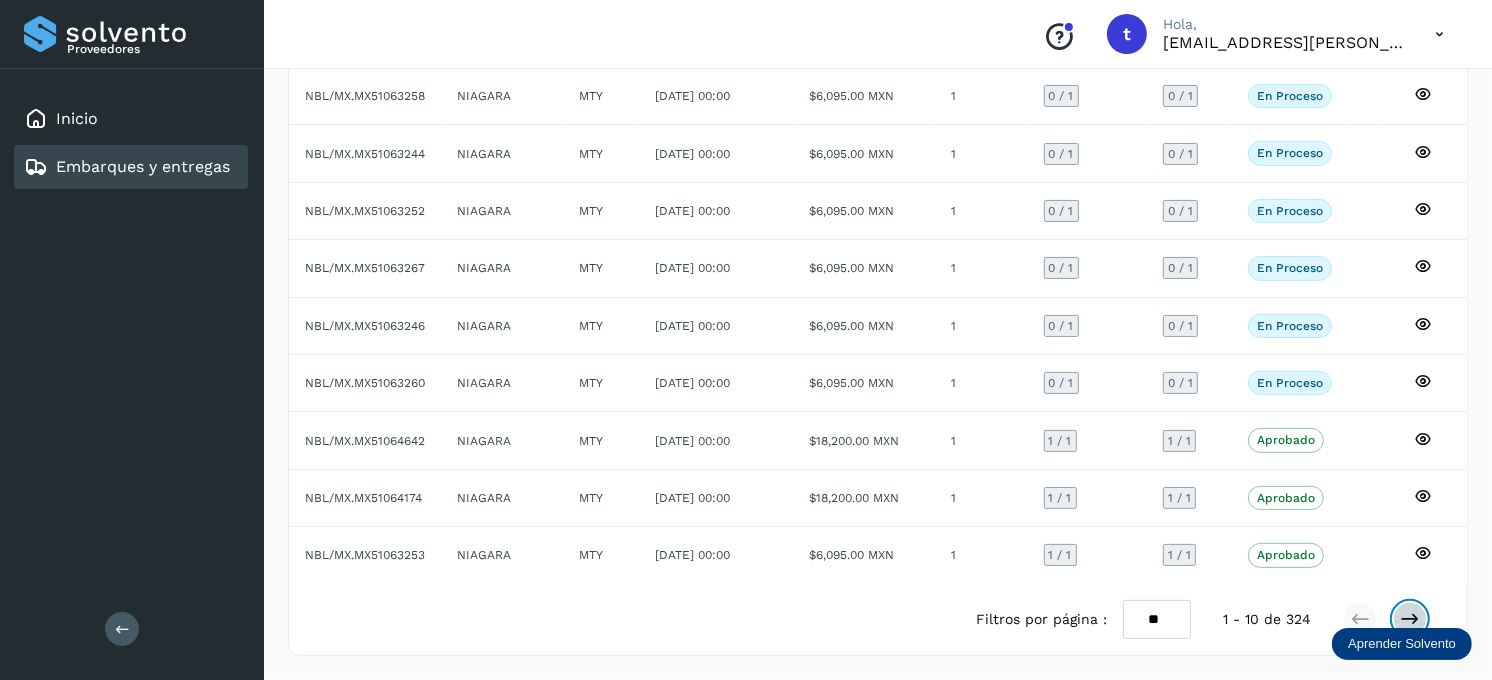 click at bounding box center [1410, 619] 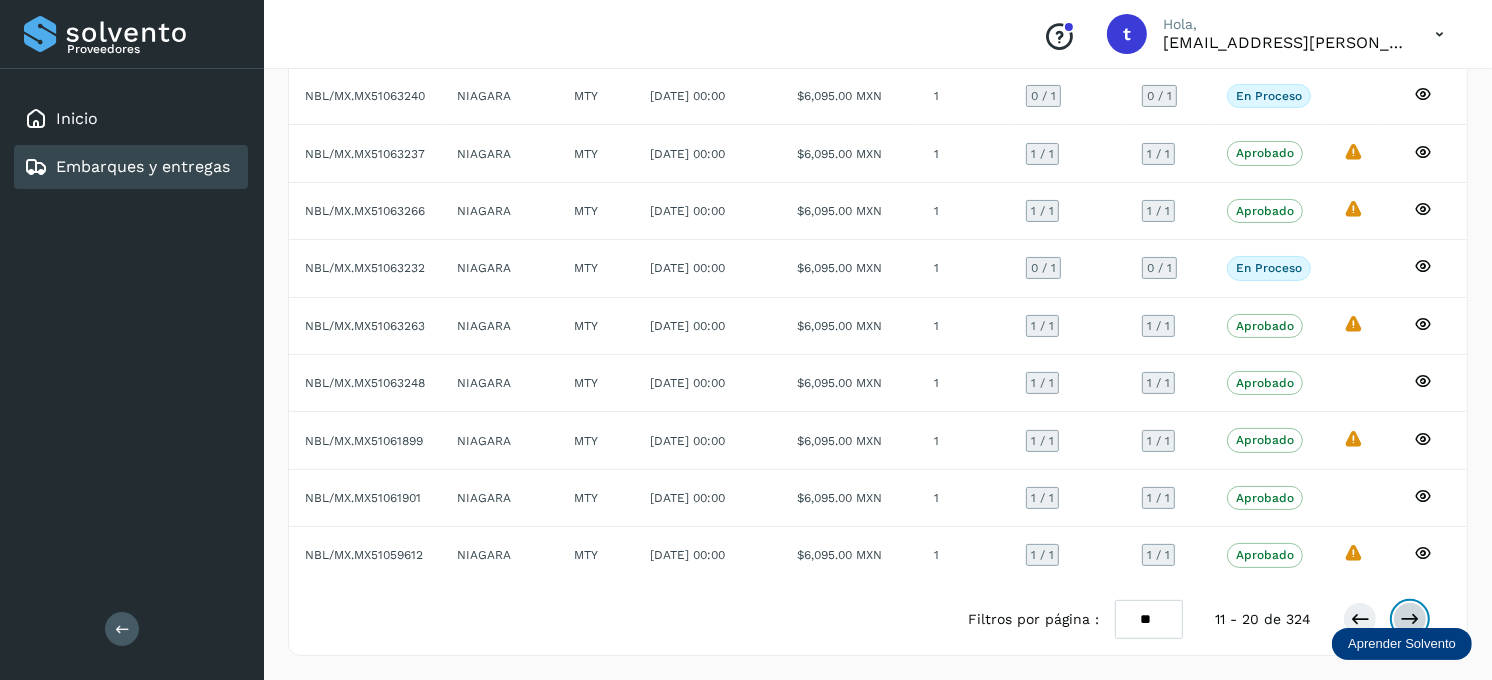 click at bounding box center [1410, 619] 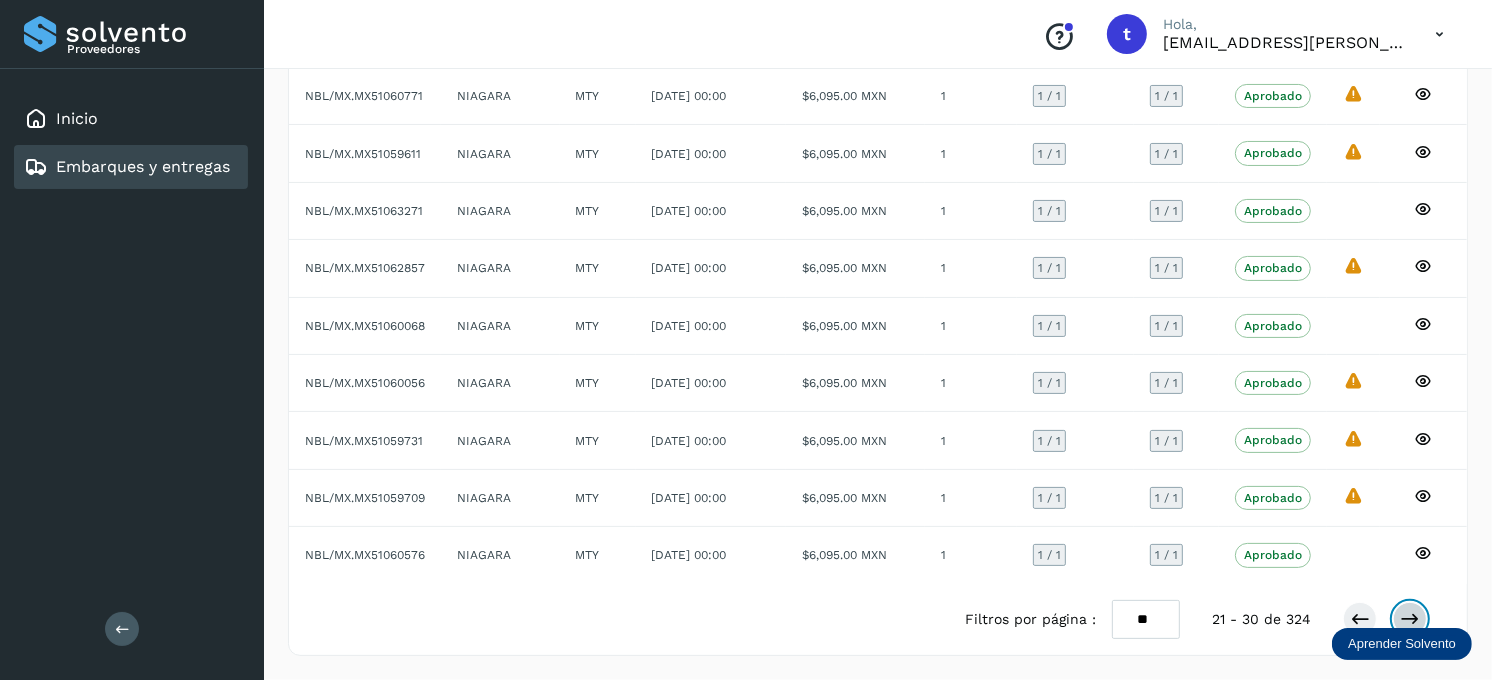 click at bounding box center [1410, 619] 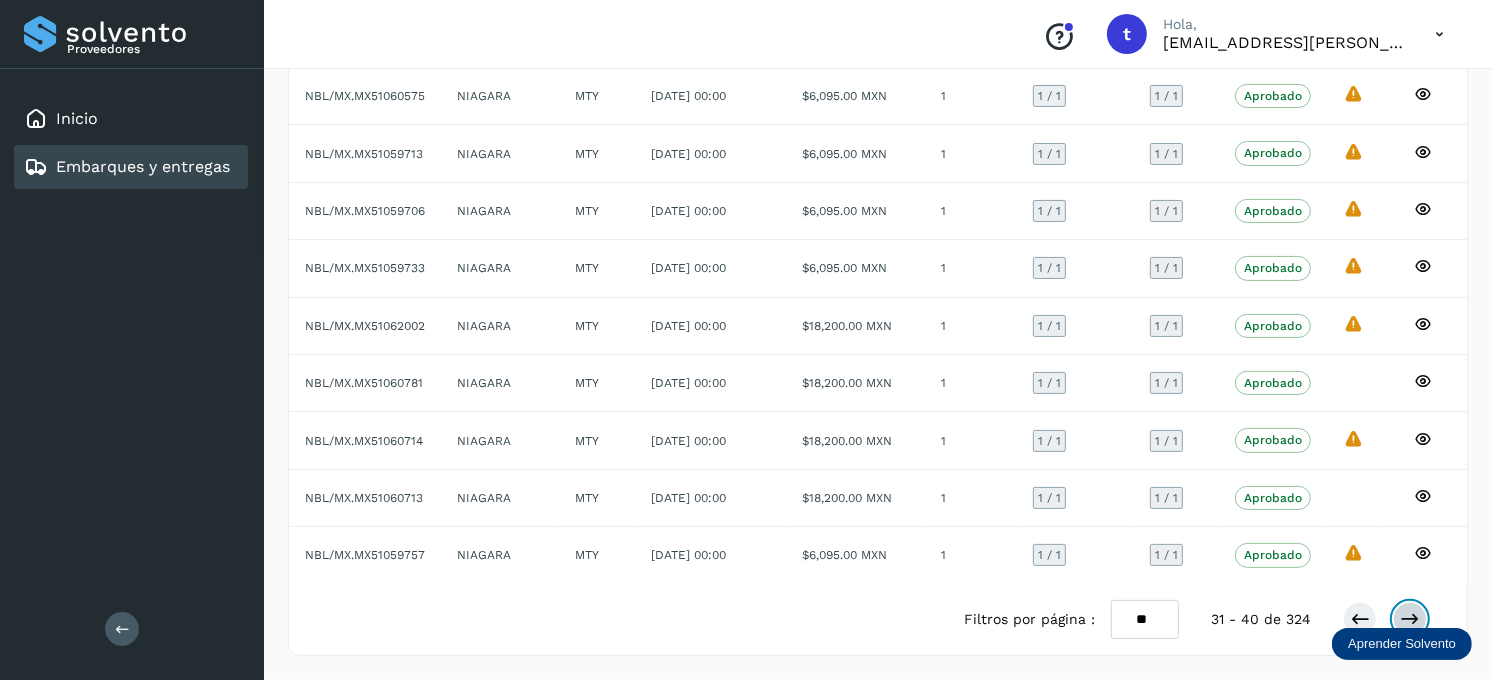 click at bounding box center (1410, 619) 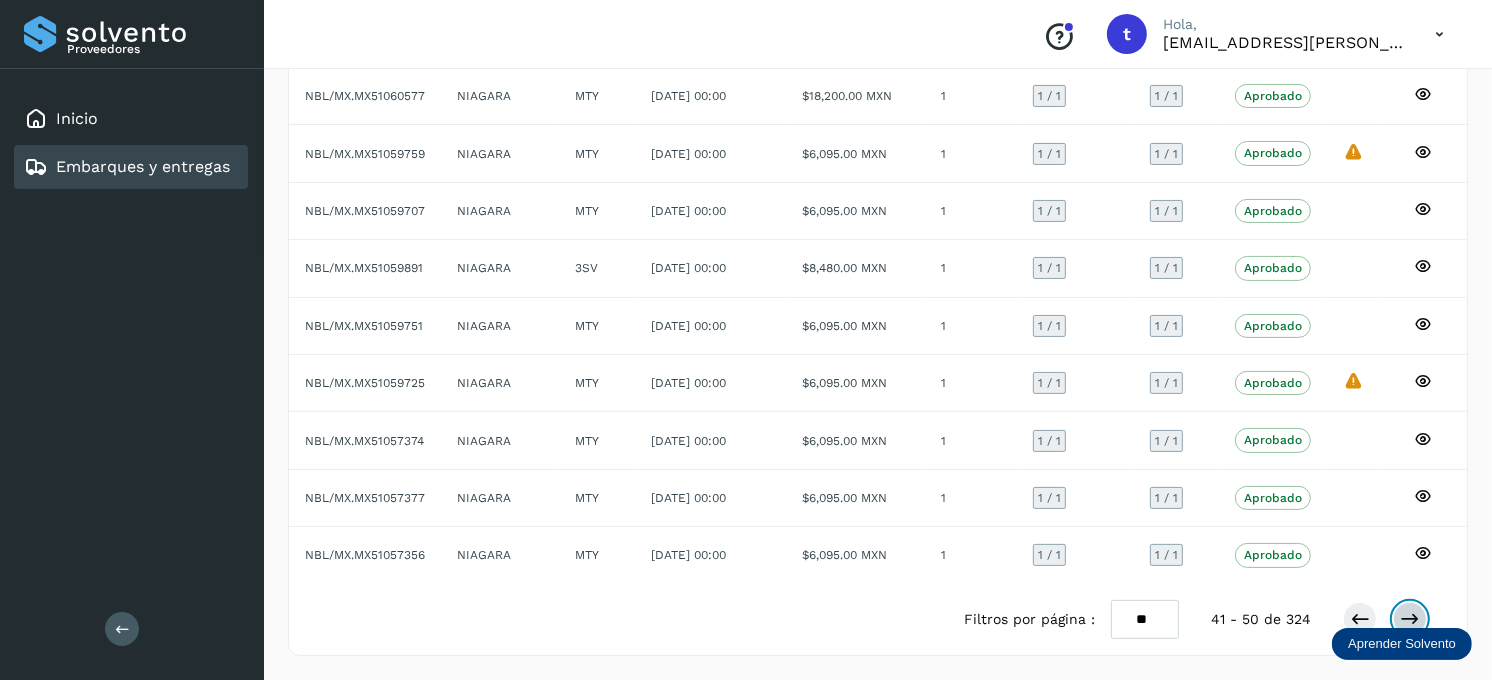 click at bounding box center (1410, 619) 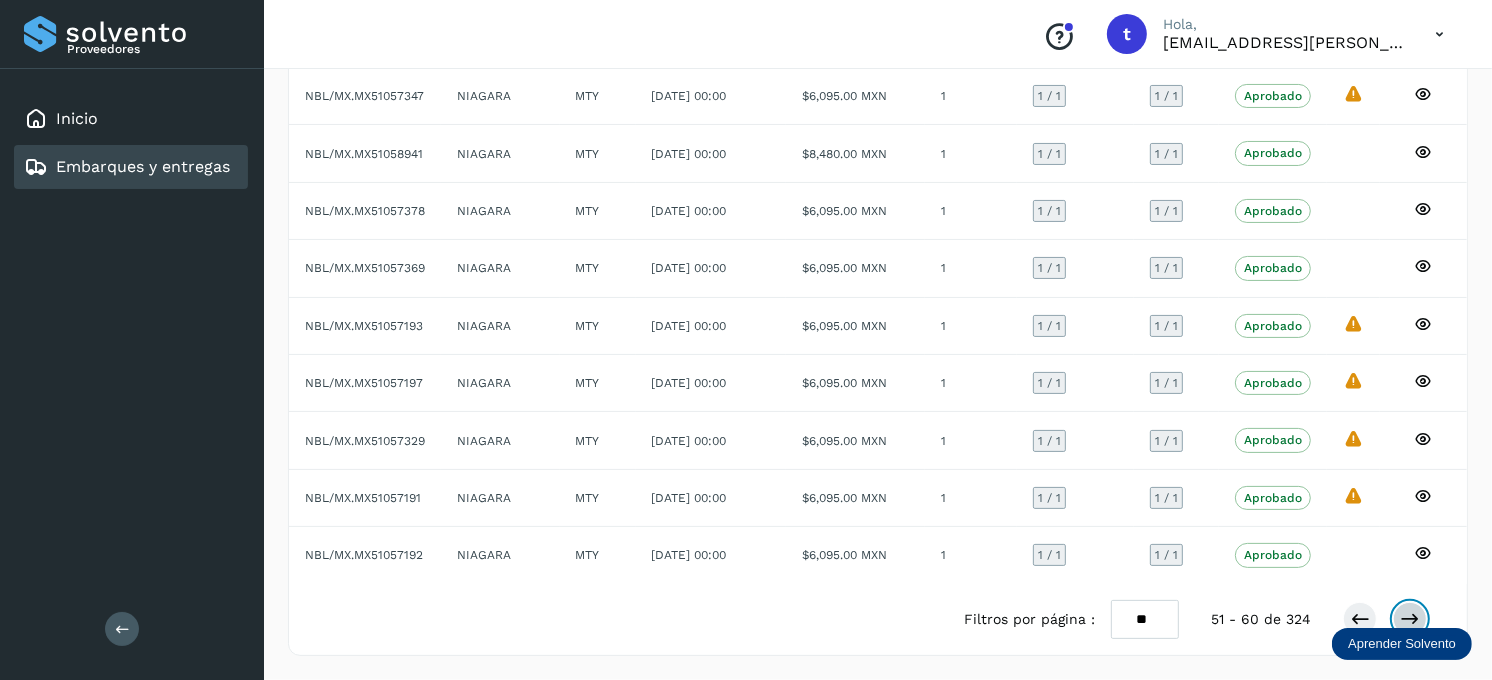 click at bounding box center [1410, 619] 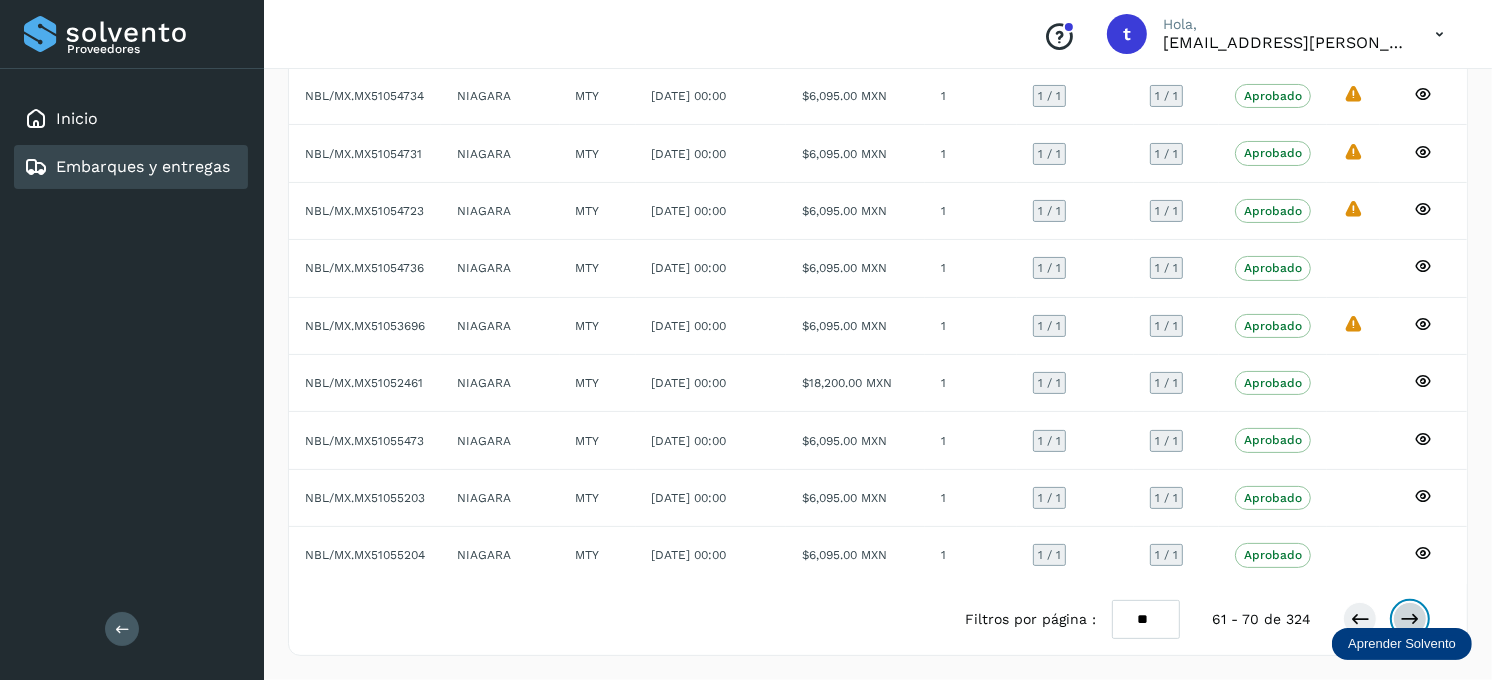 click at bounding box center [1410, 619] 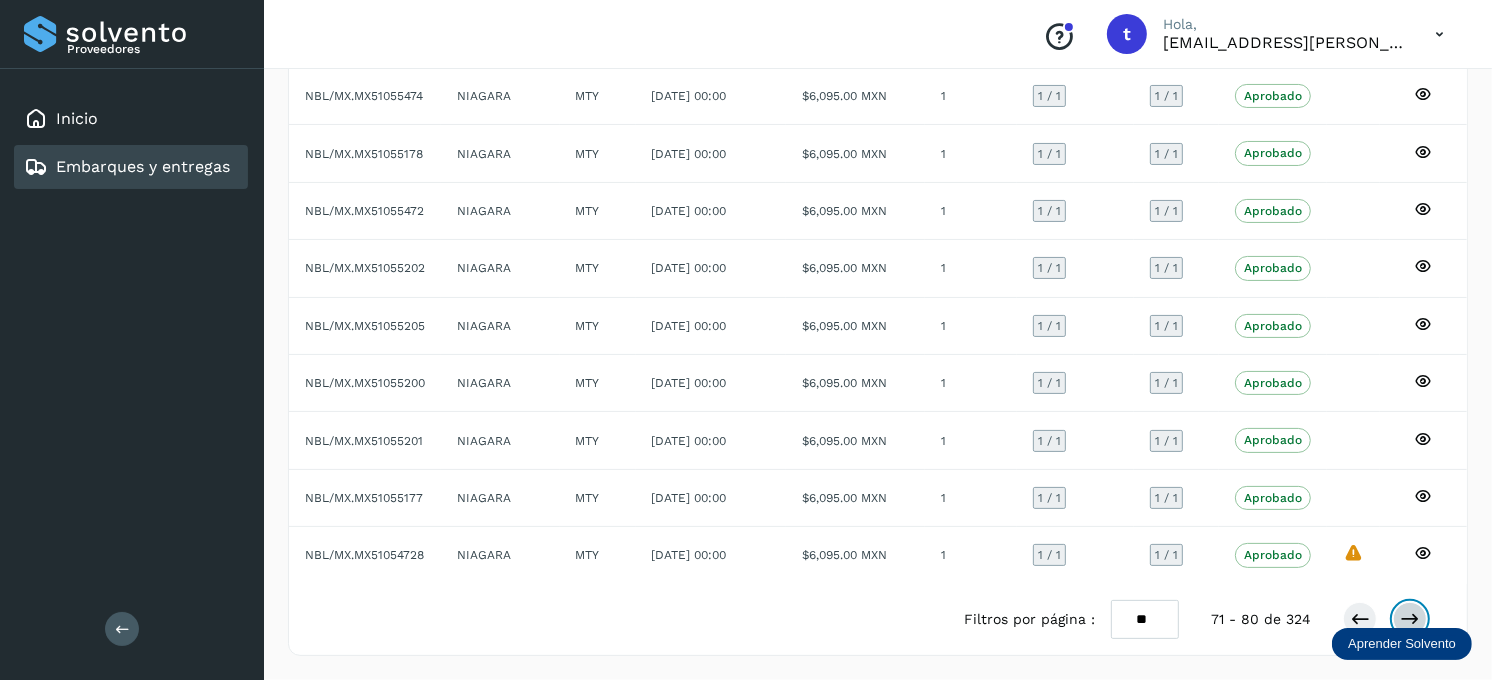 click at bounding box center [1410, 619] 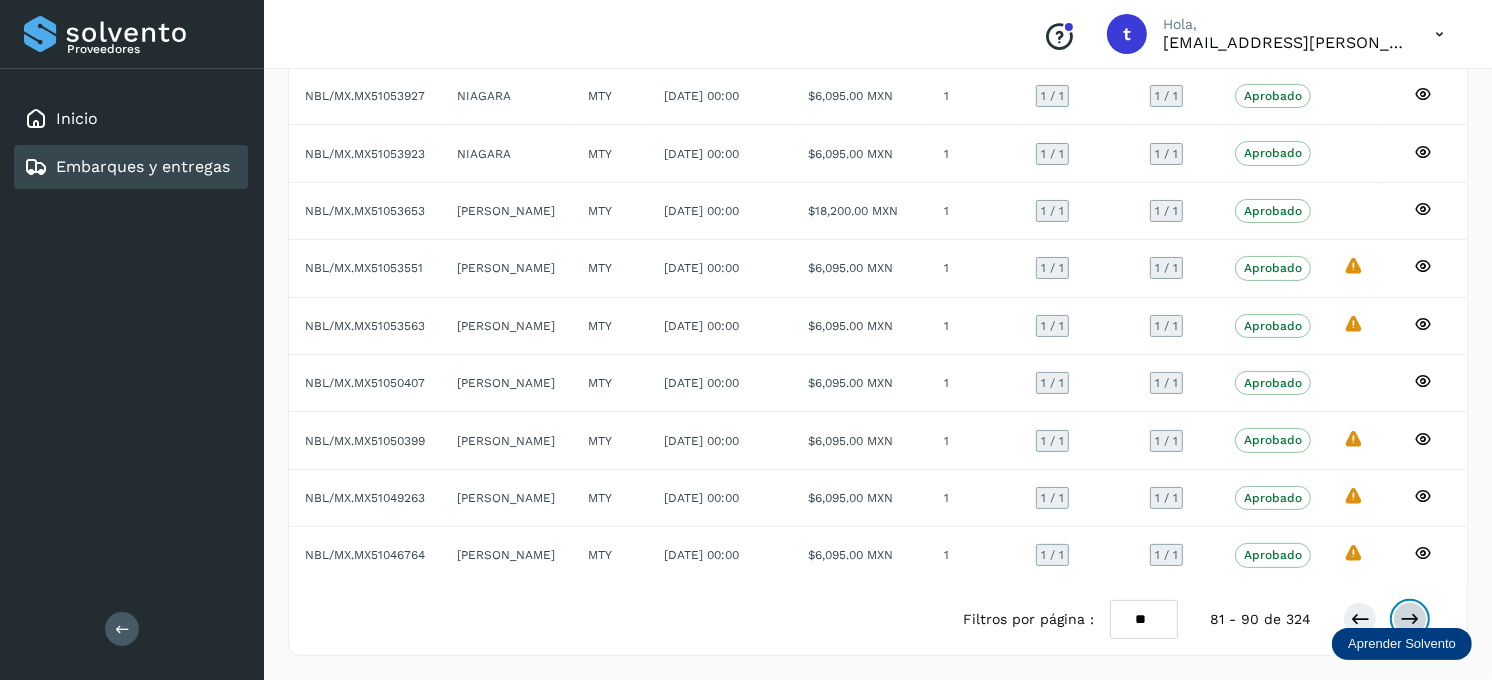 click at bounding box center [1410, 619] 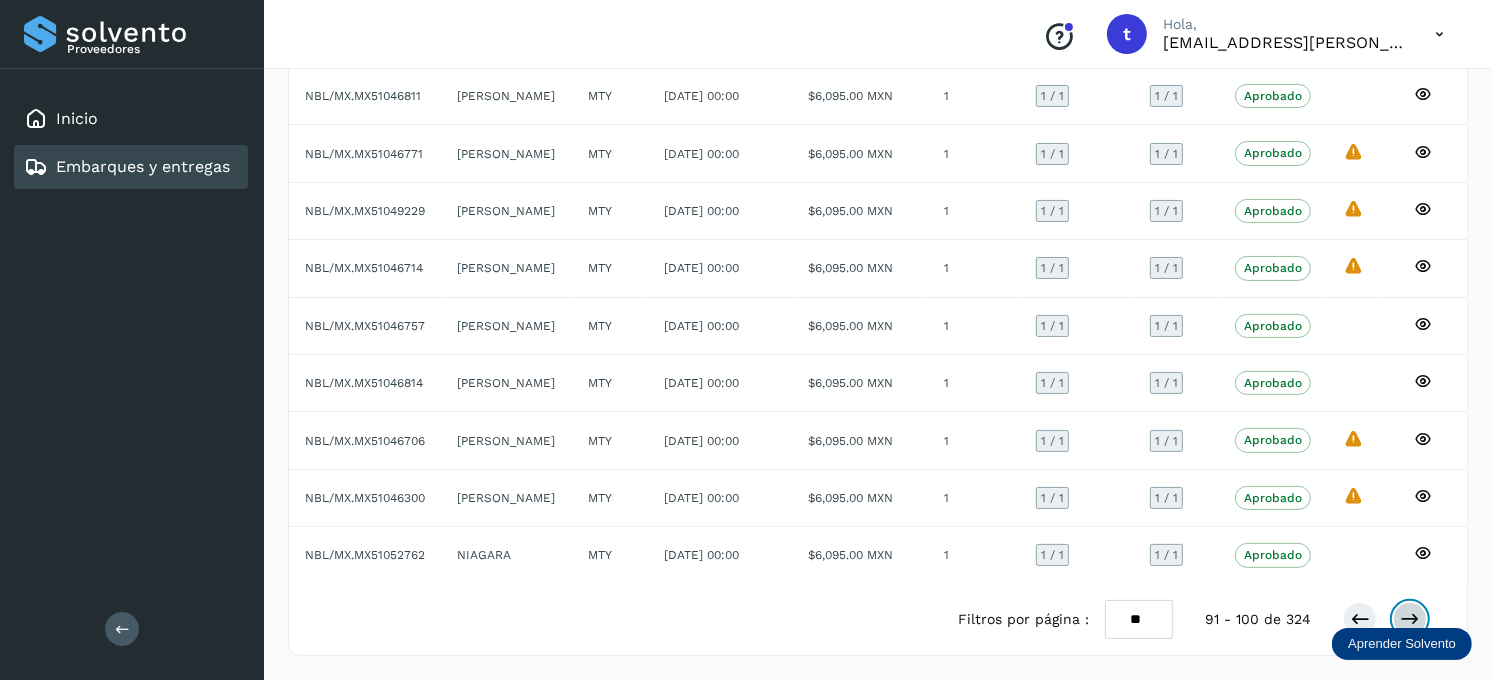 click at bounding box center (1410, 619) 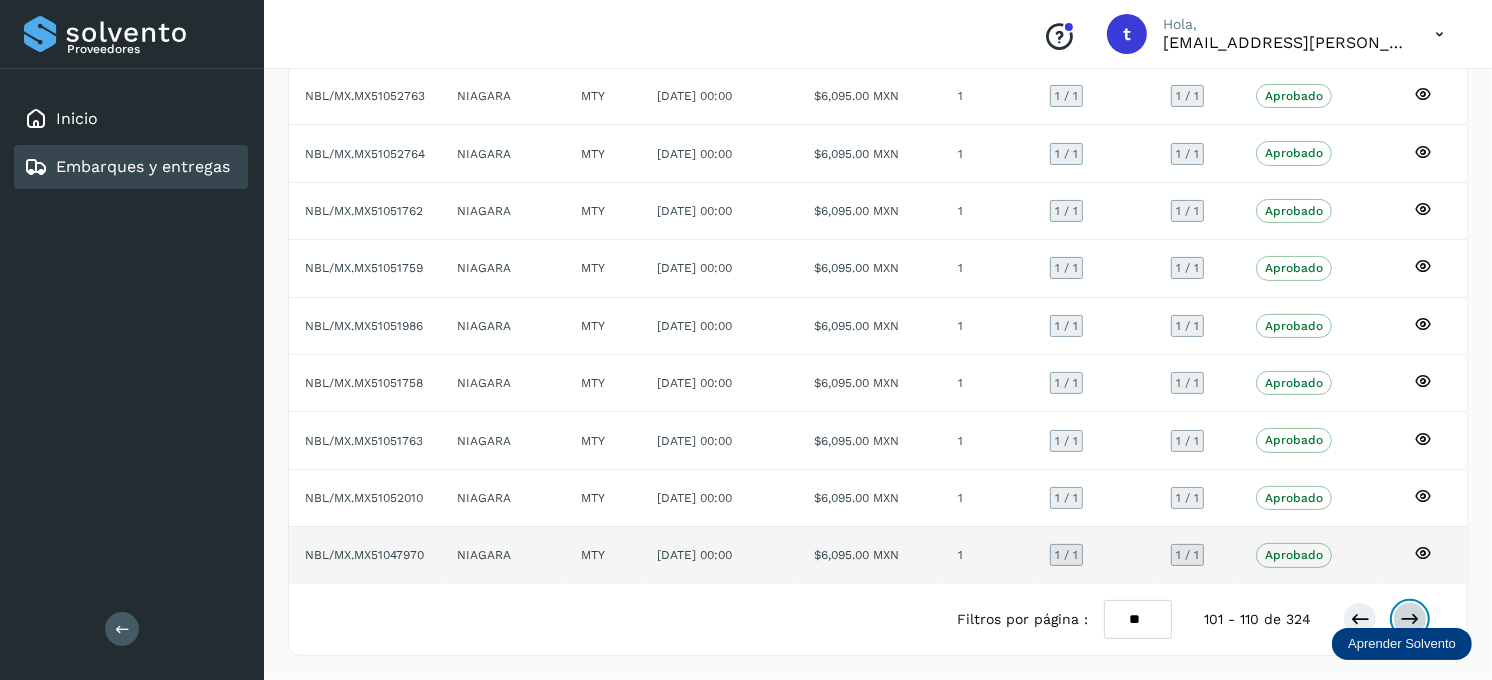 scroll, scrollTop: 248, scrollLeft: 0, axis: vertical 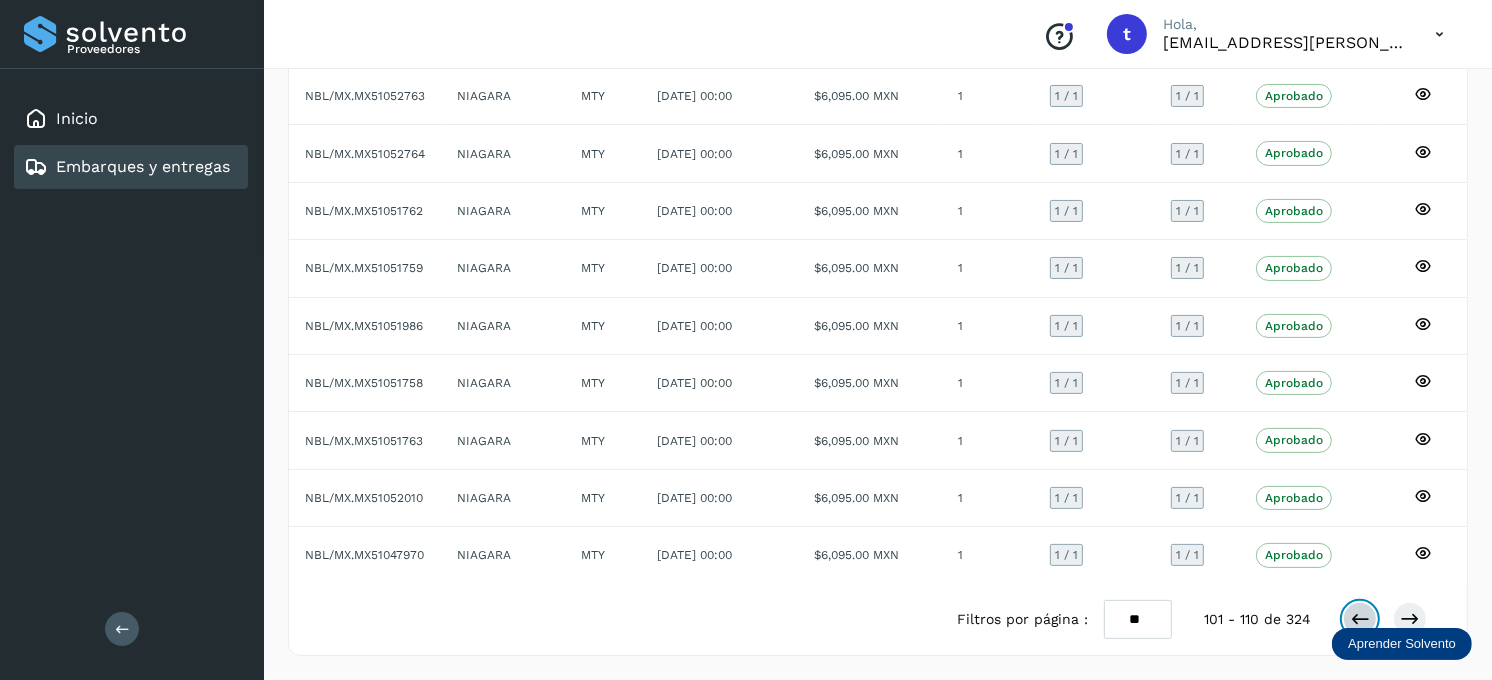 click at bounding box center (1360, 619) 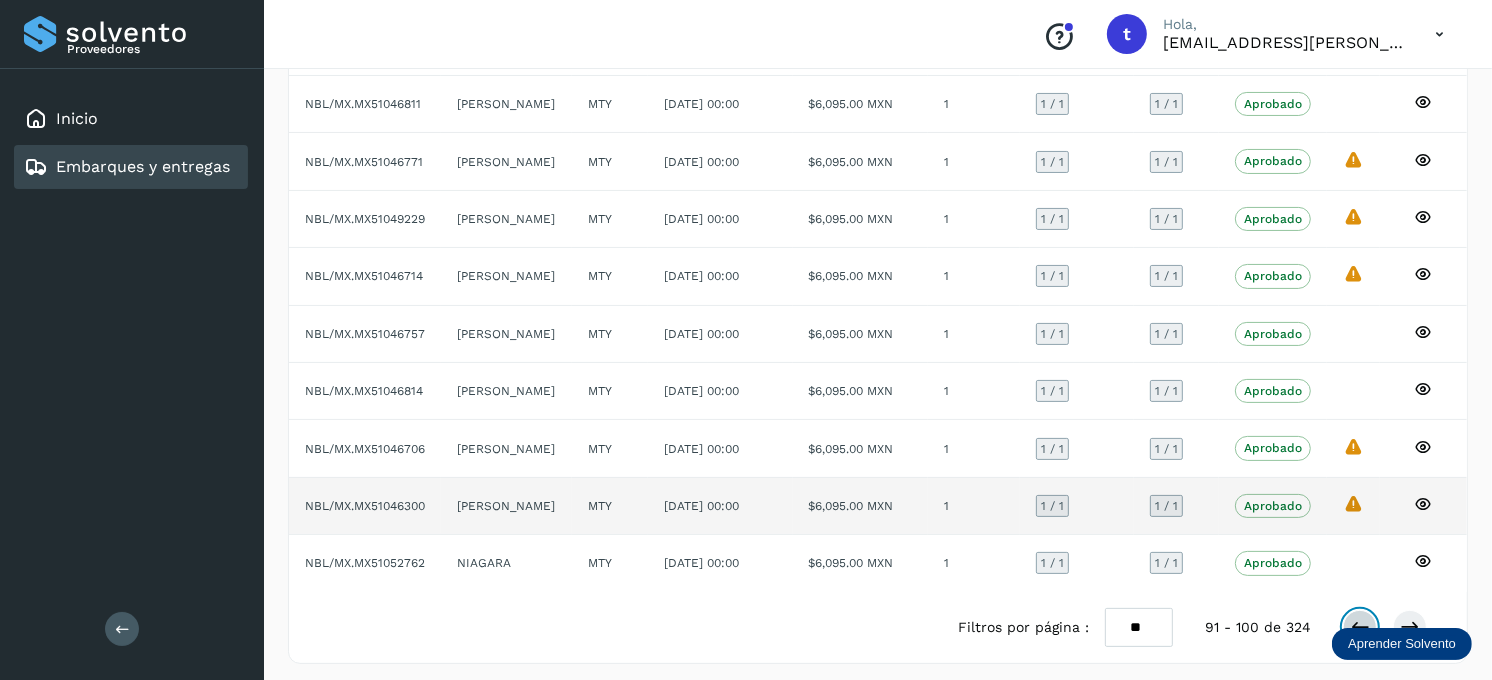 scroll, scrollTop: 248, scrollLeft: 0, axis: vertical 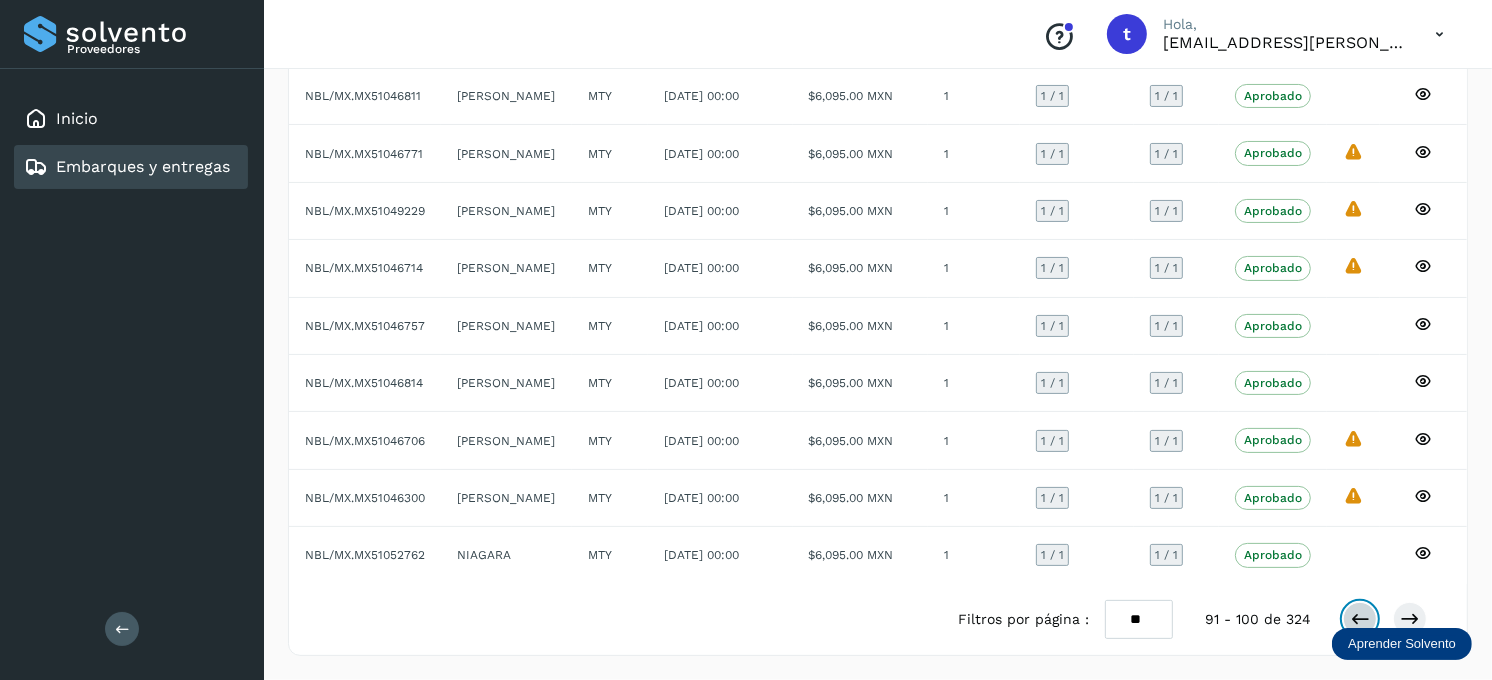 click at bounding box center (1360, 619) 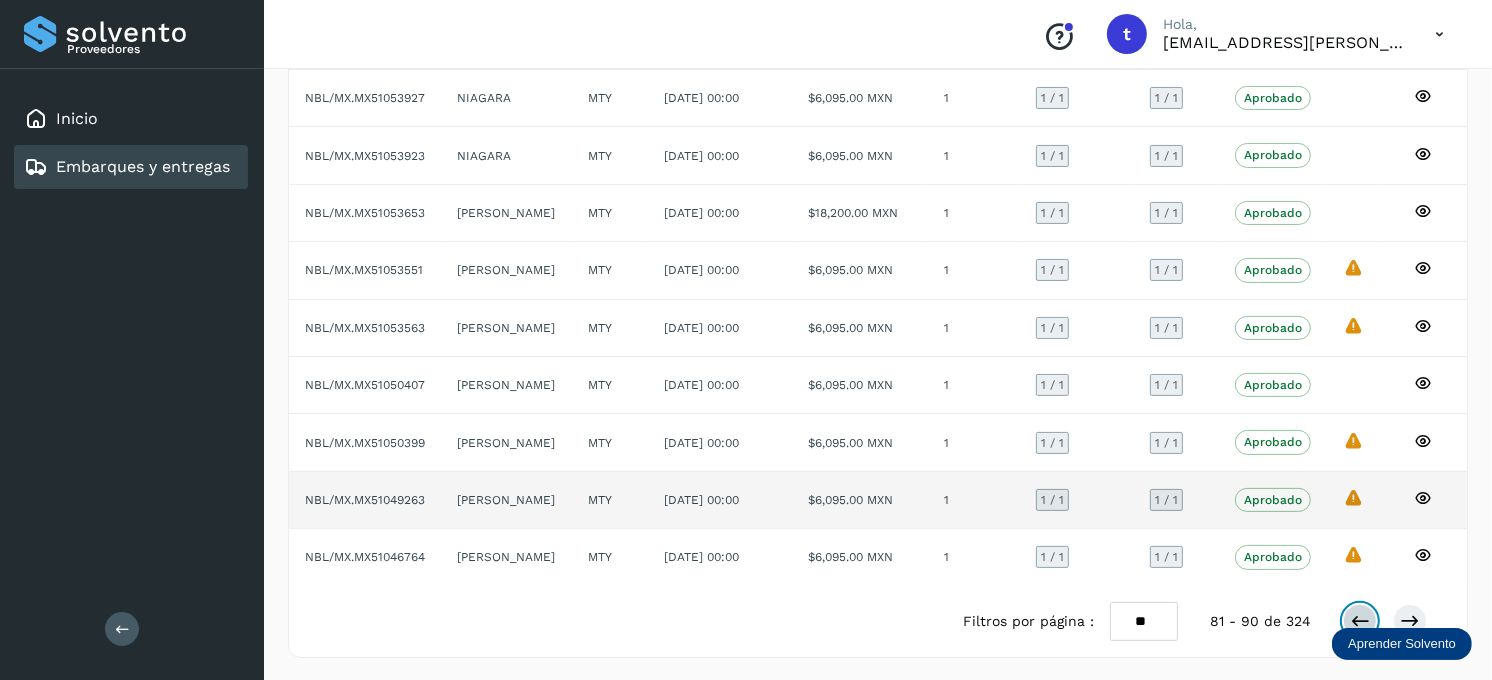scroll, scrollTop: 248, scrollLeft: 0, axis: vertical 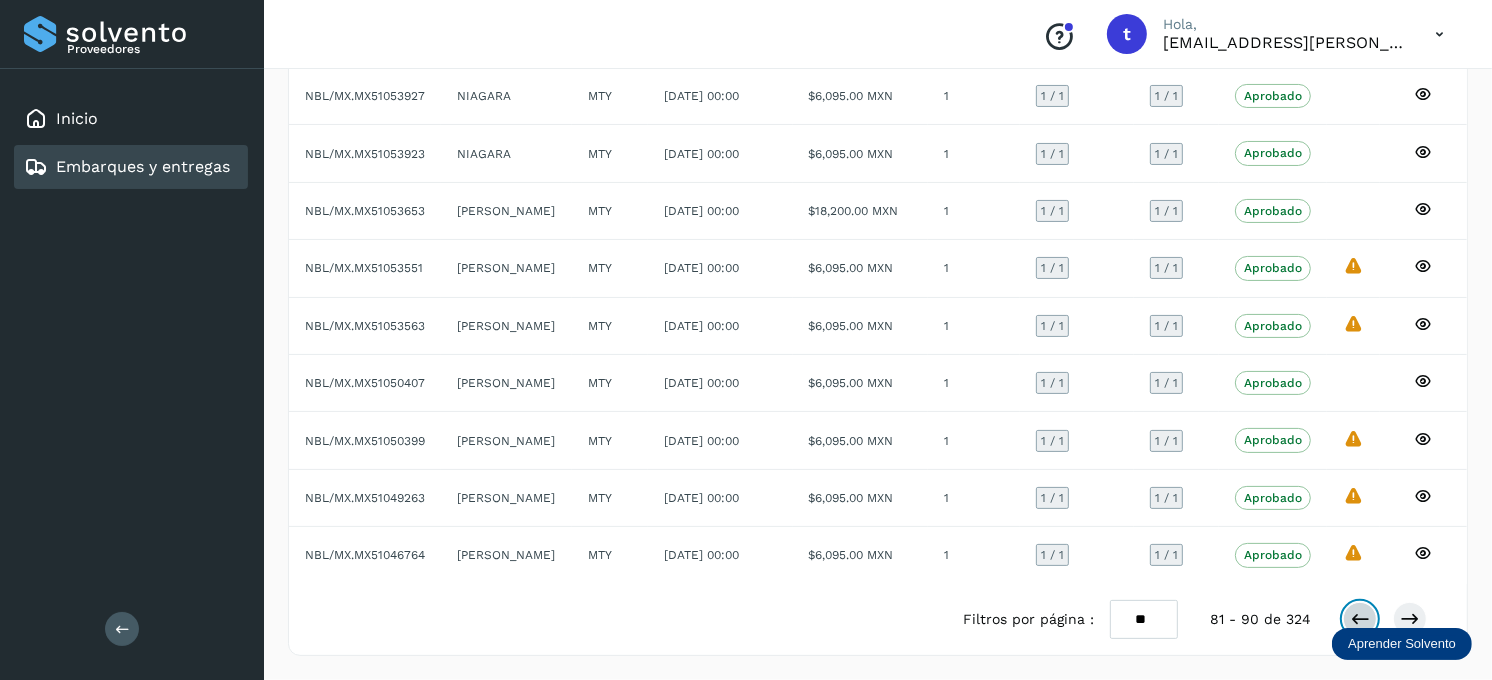 click at bounding box center (1360, 619) 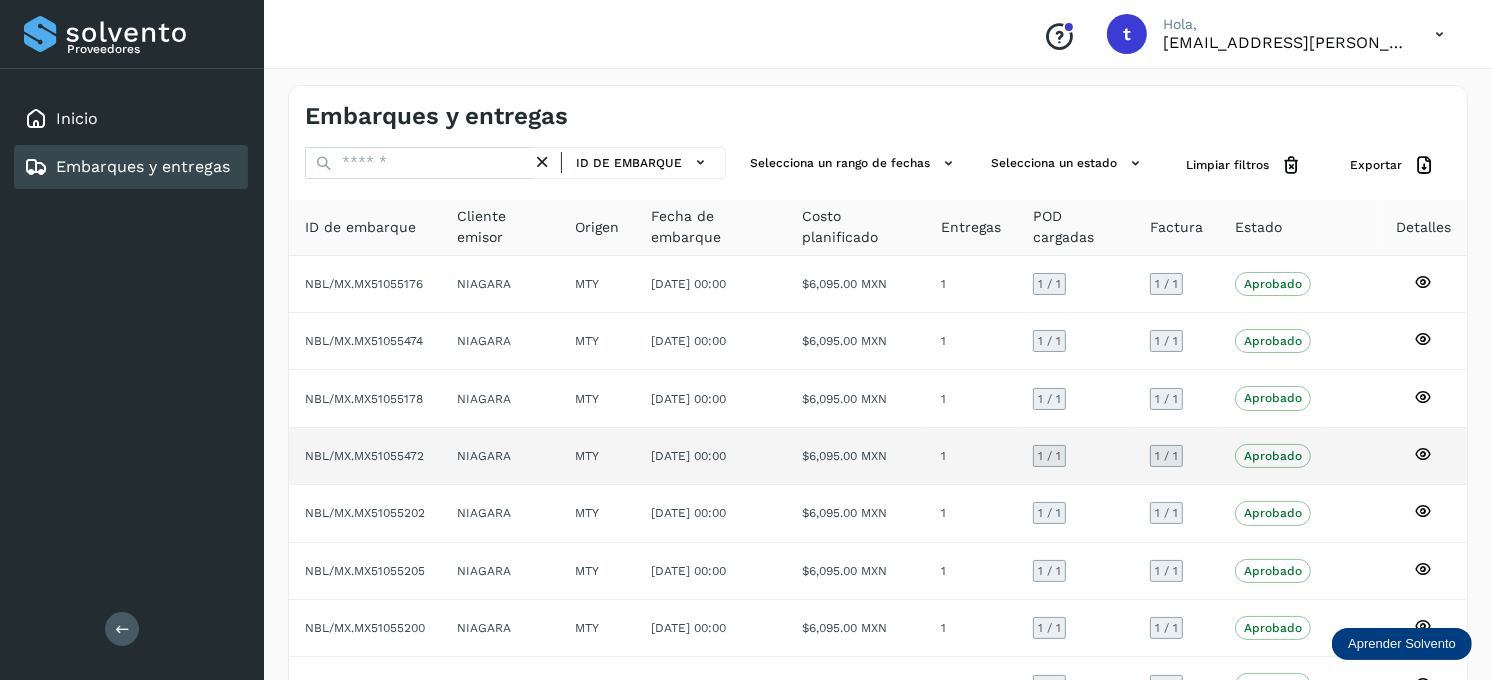 scroll, scrollTop: 0, scrollLeft: 0, axis: both 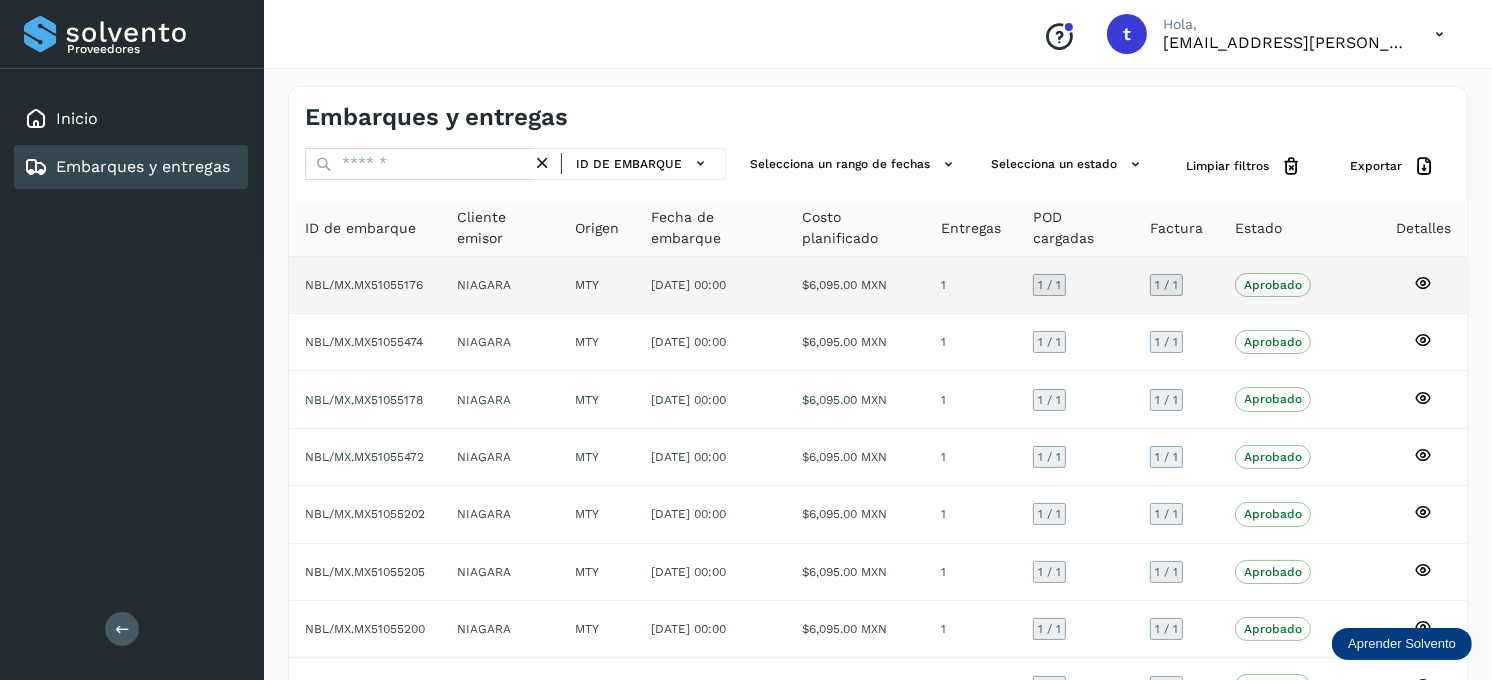 click 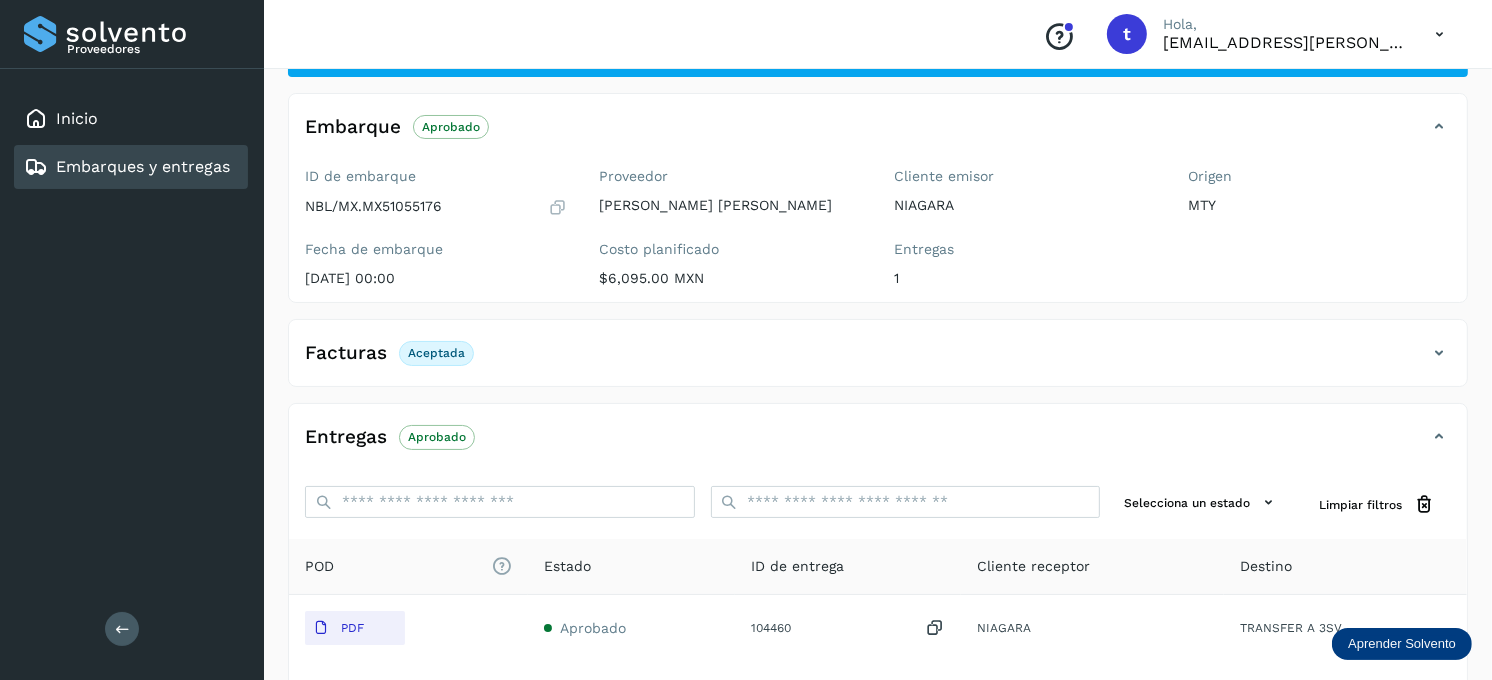 scroll, scrollTop: 0, scrollLeft: 0, axis: both 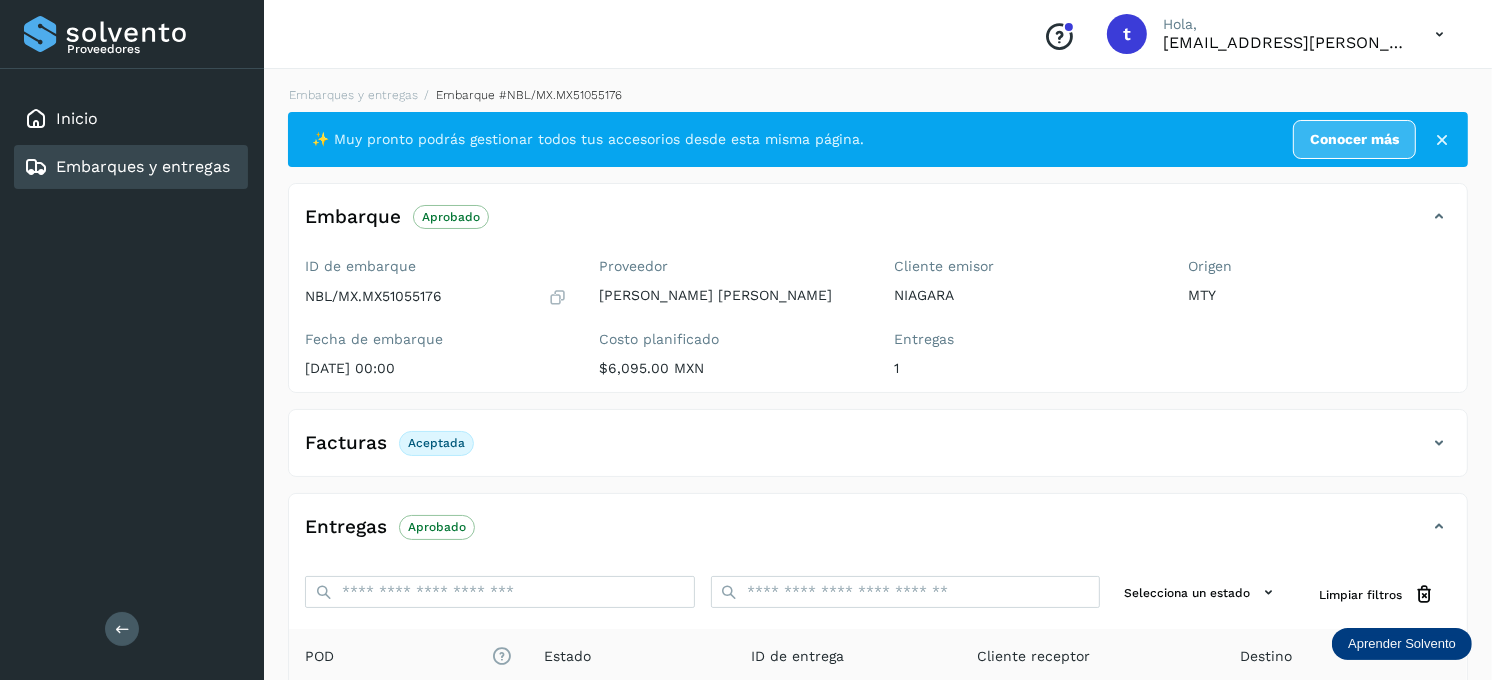click on "Embarques y entregas" at bounding box center [143, 166] 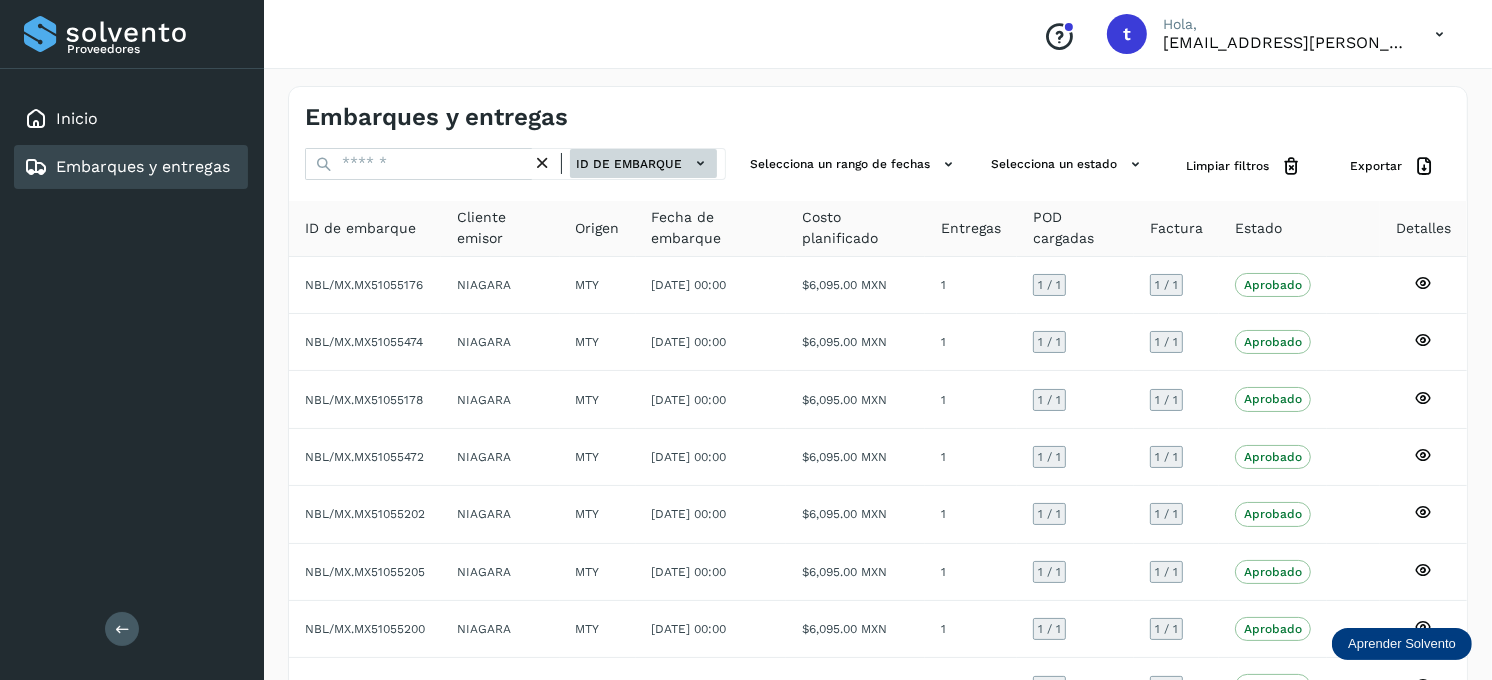 click on "ID de embarque" at bounding box center [643, 163] 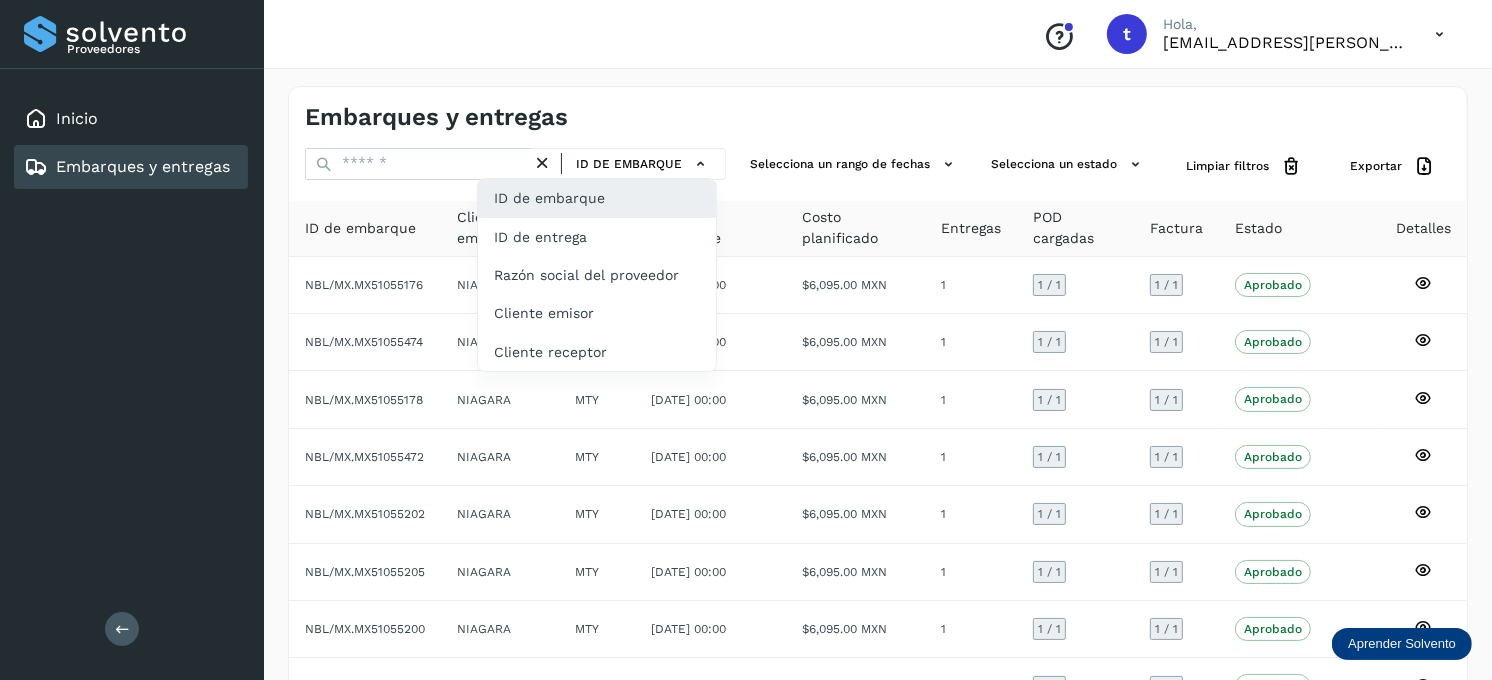 click at bounding box center [746, 340] 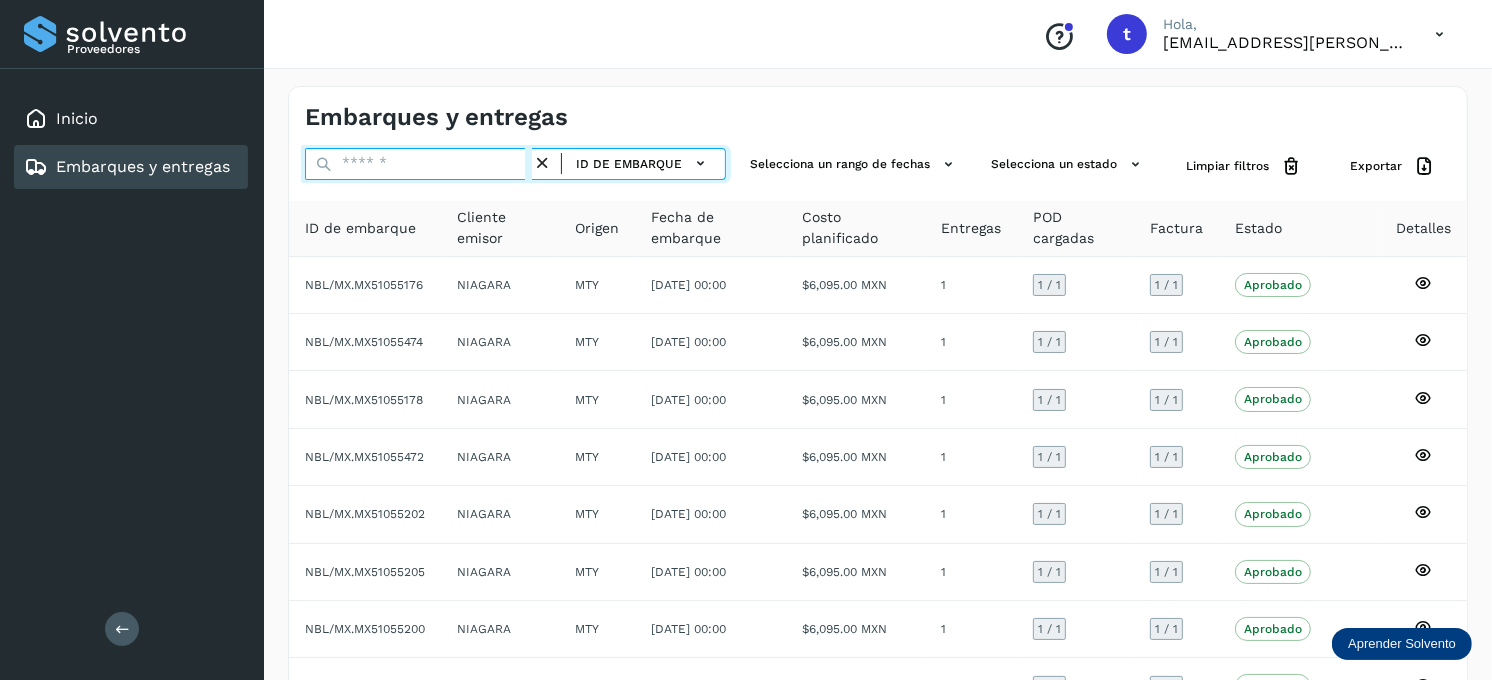 click at bounding box center (418, 164) 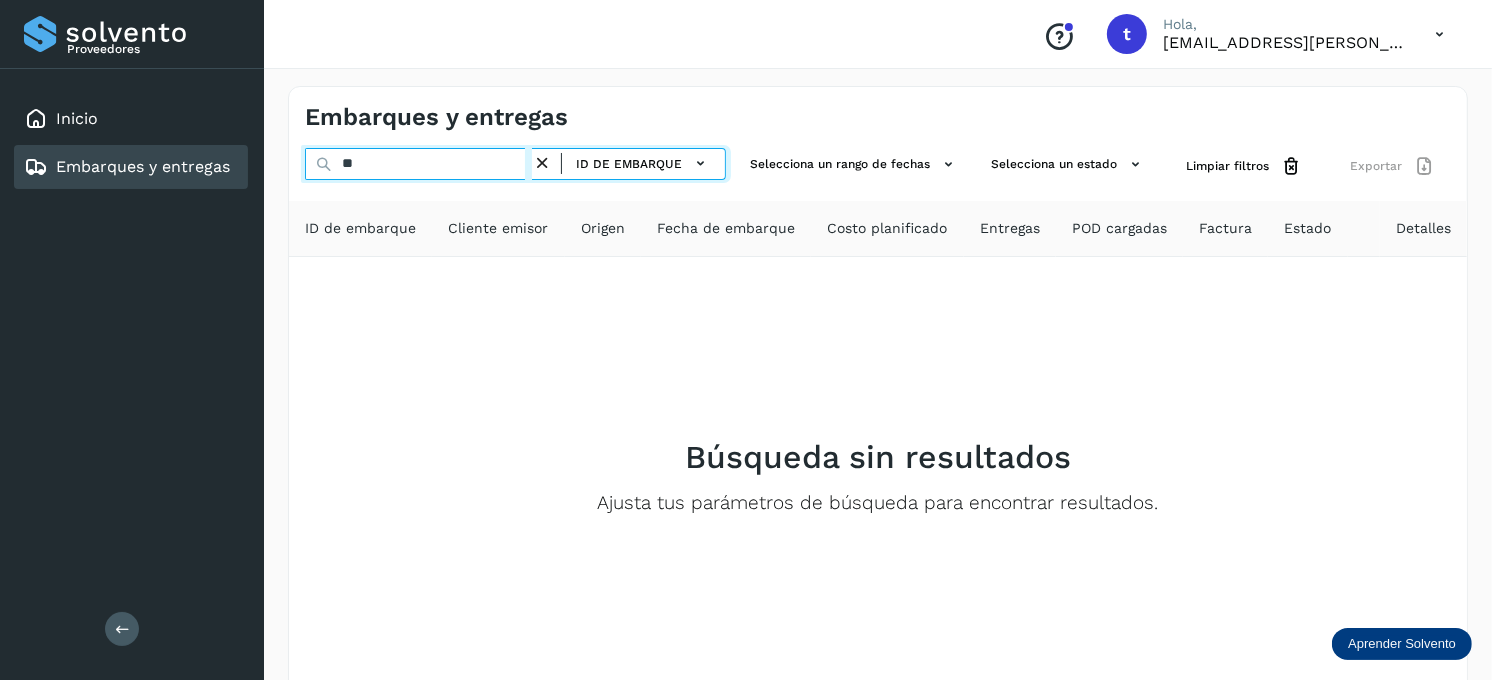 type on "*" 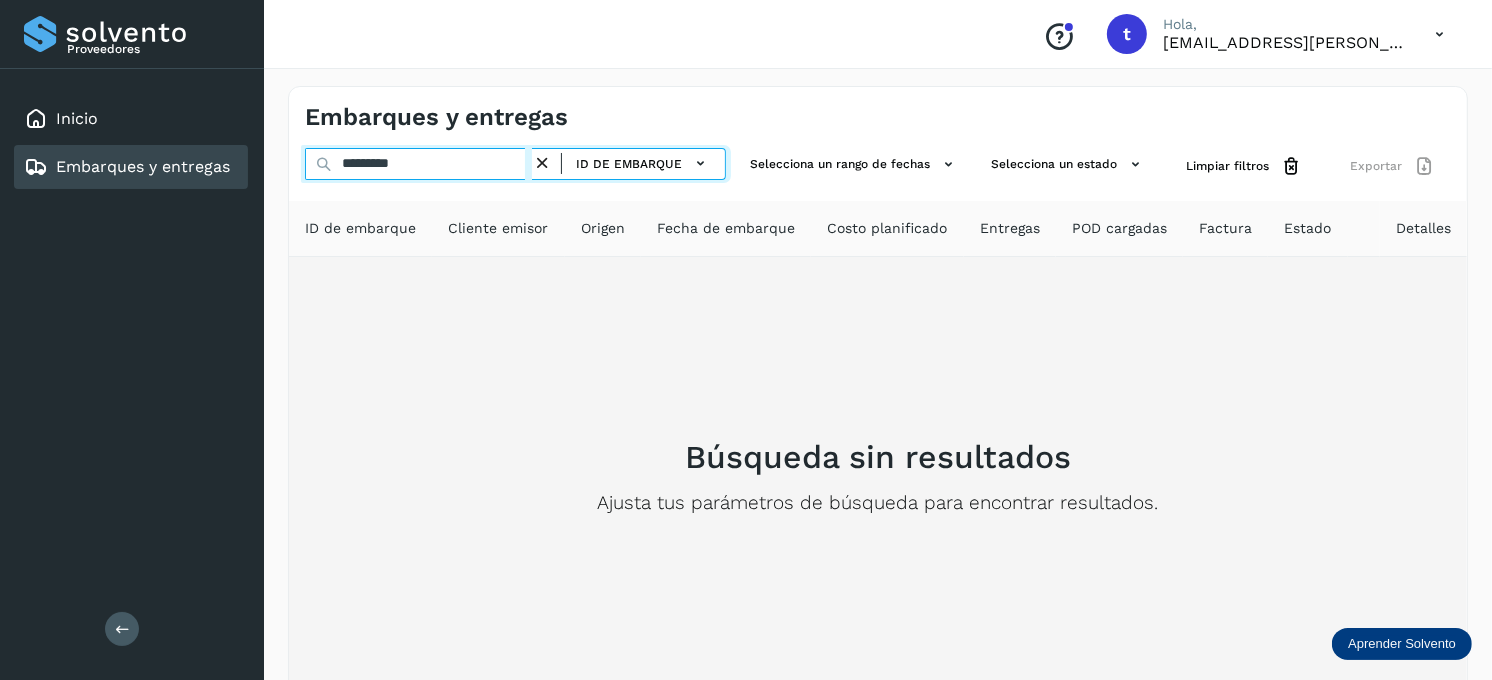 type on "*********" 